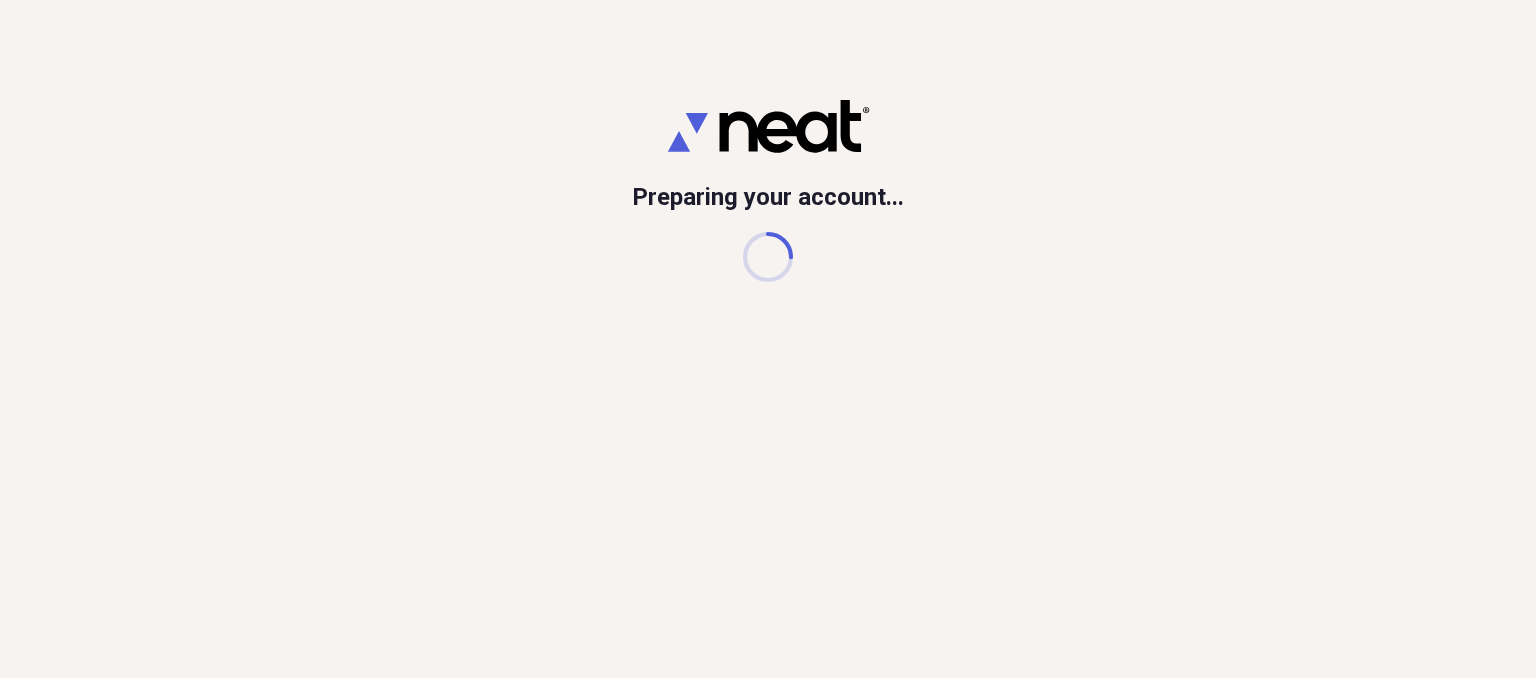 scroll, scrollTop: 0, scrollLeft: 0, axis: both 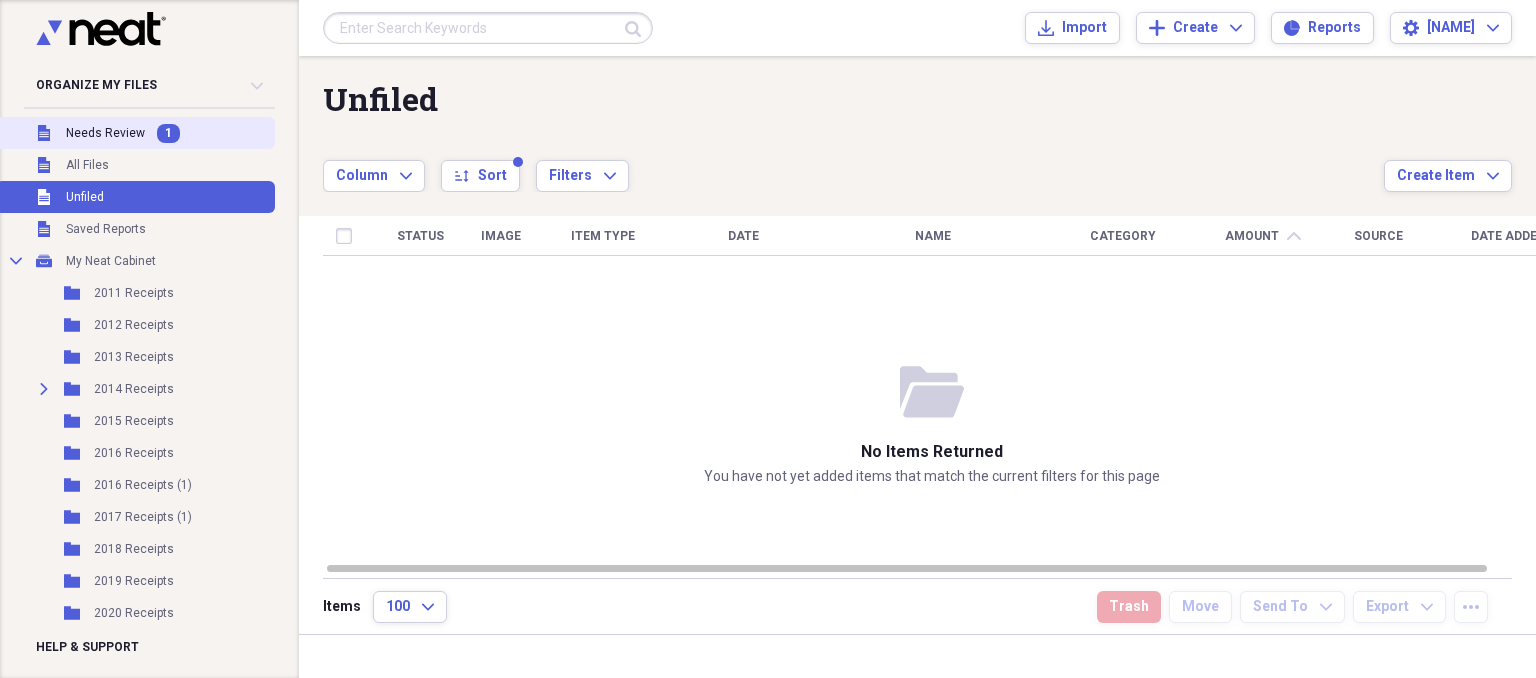 click on "Needs Review" at bounding box center [105, 133] 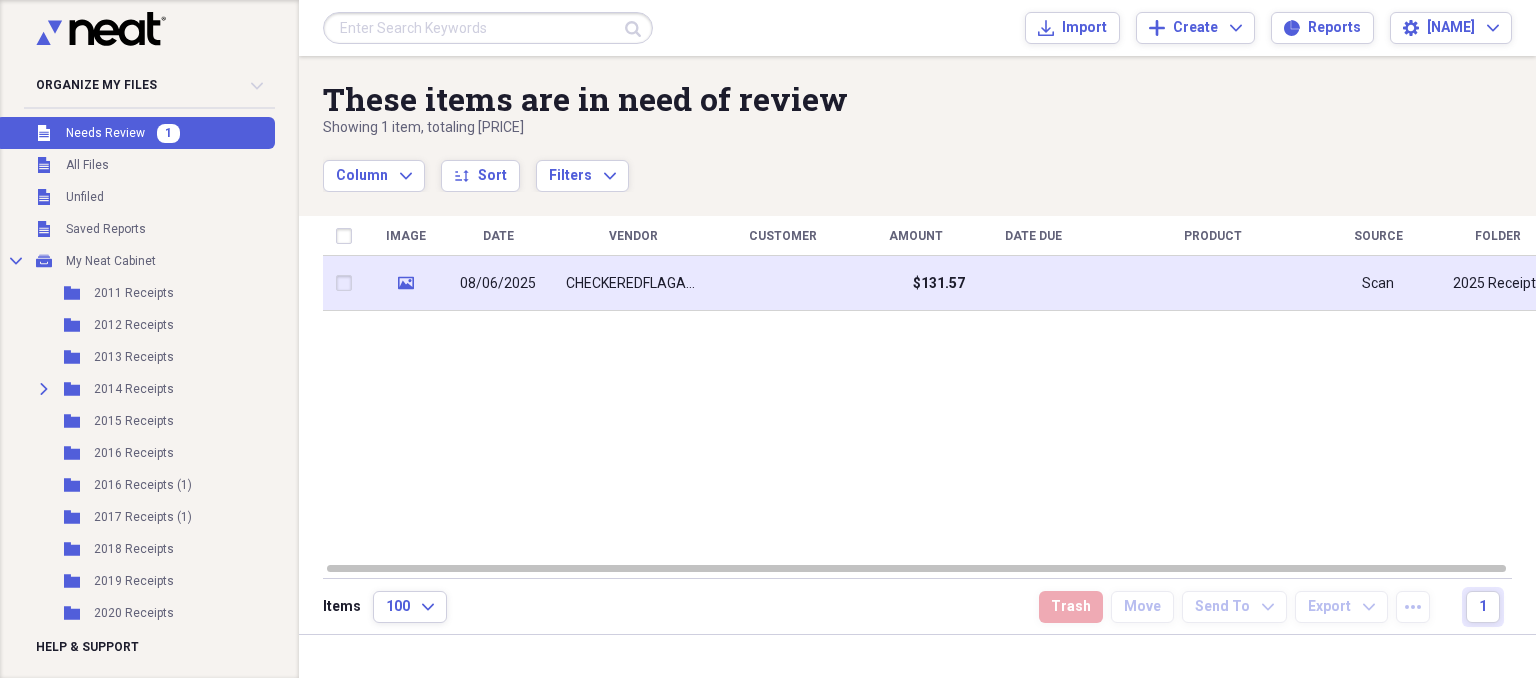 click on "08/06/2025" at bounding box center [498, 283] 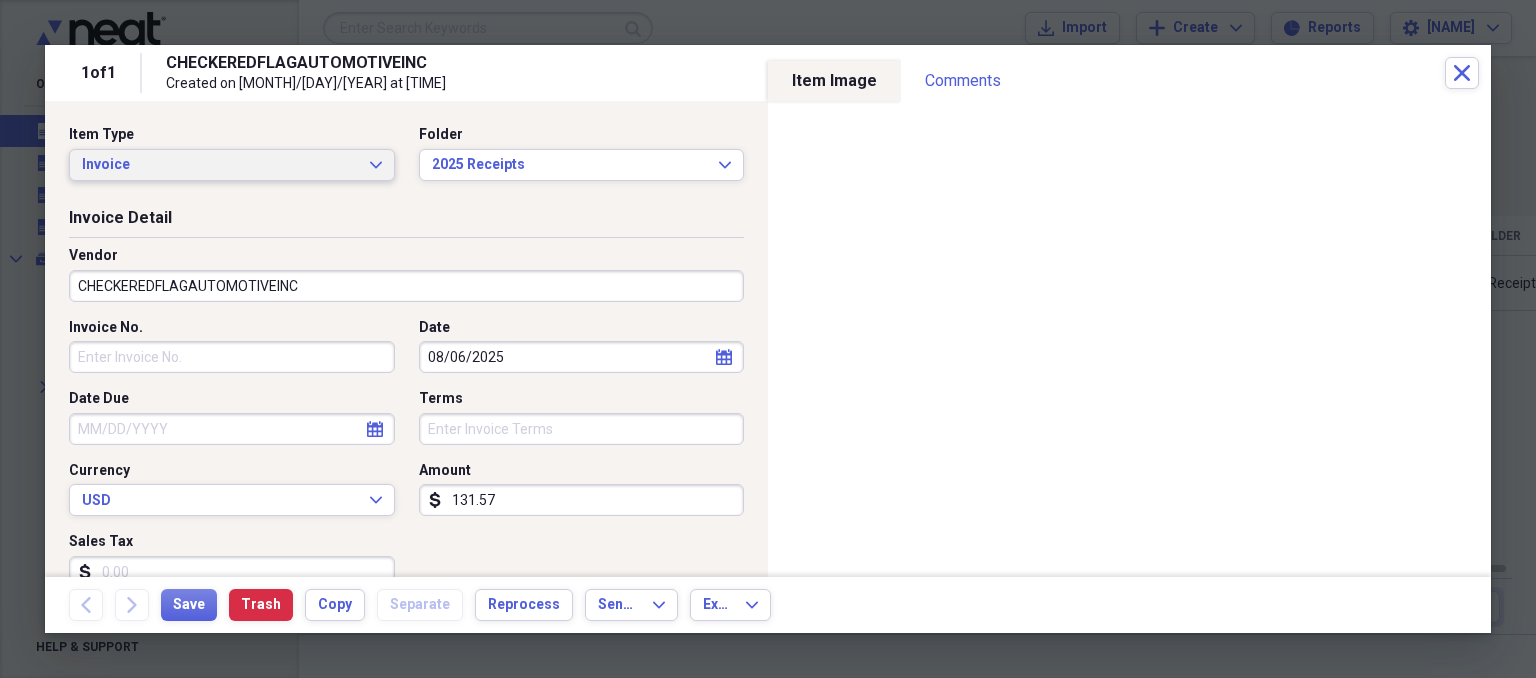 click on "Invoice Expand" at bounding box center (232, 165) 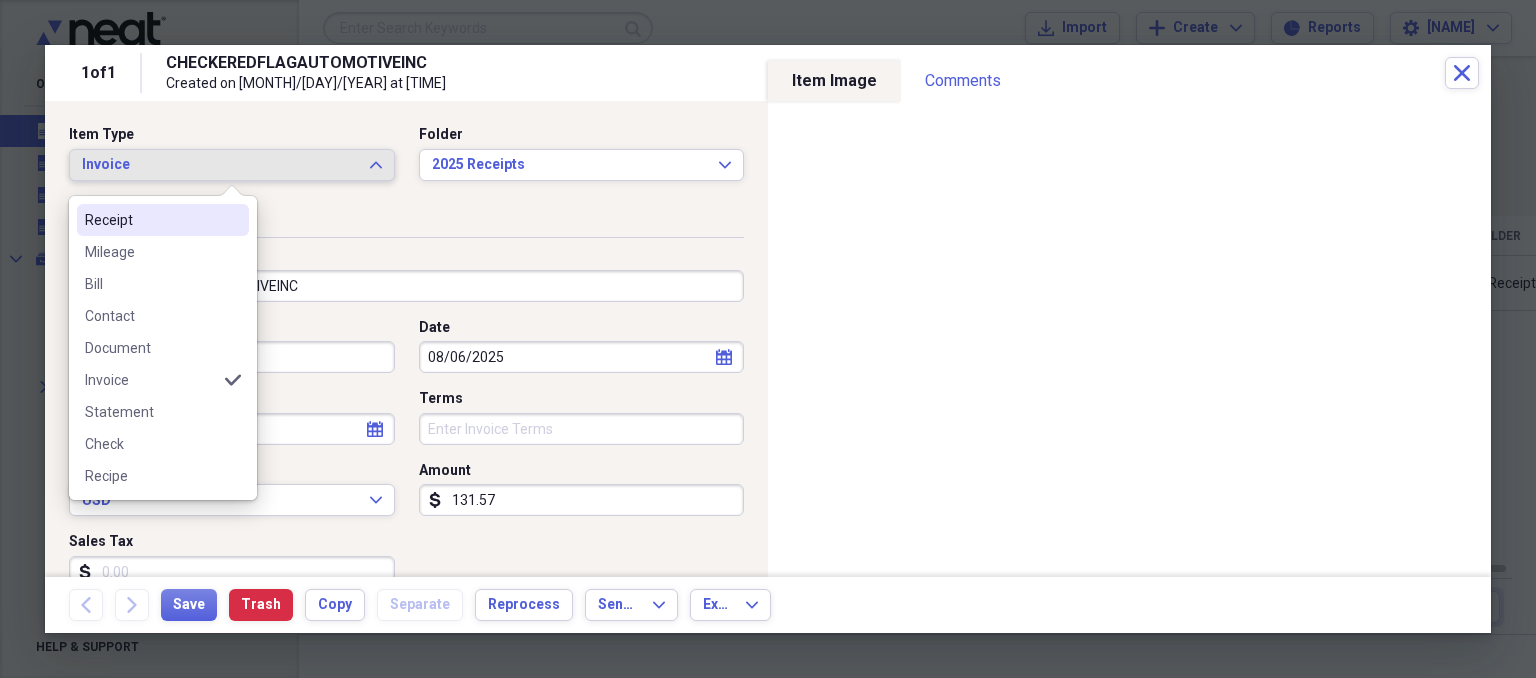 click on "Receipt" at bounding box center [163, 220] 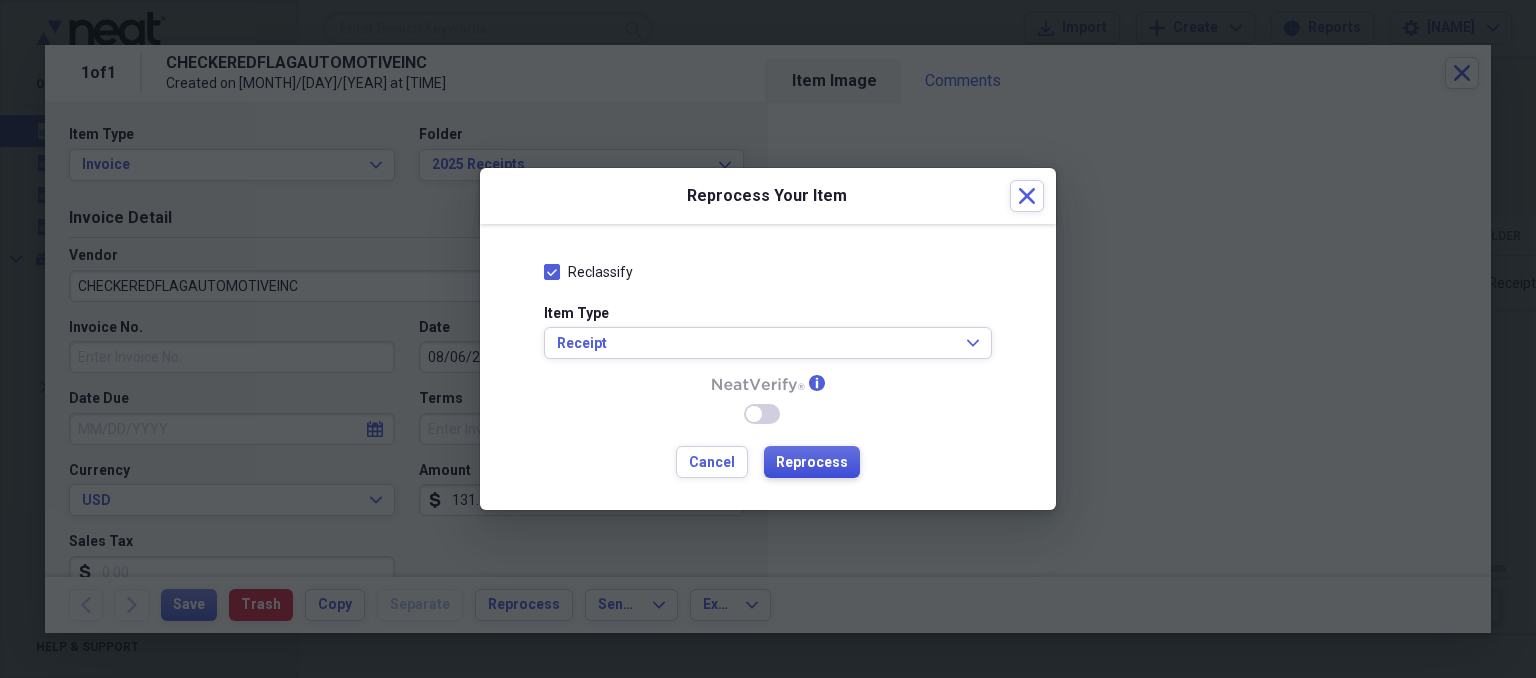 click on "Reprocess" at bounding box center [812, 463] 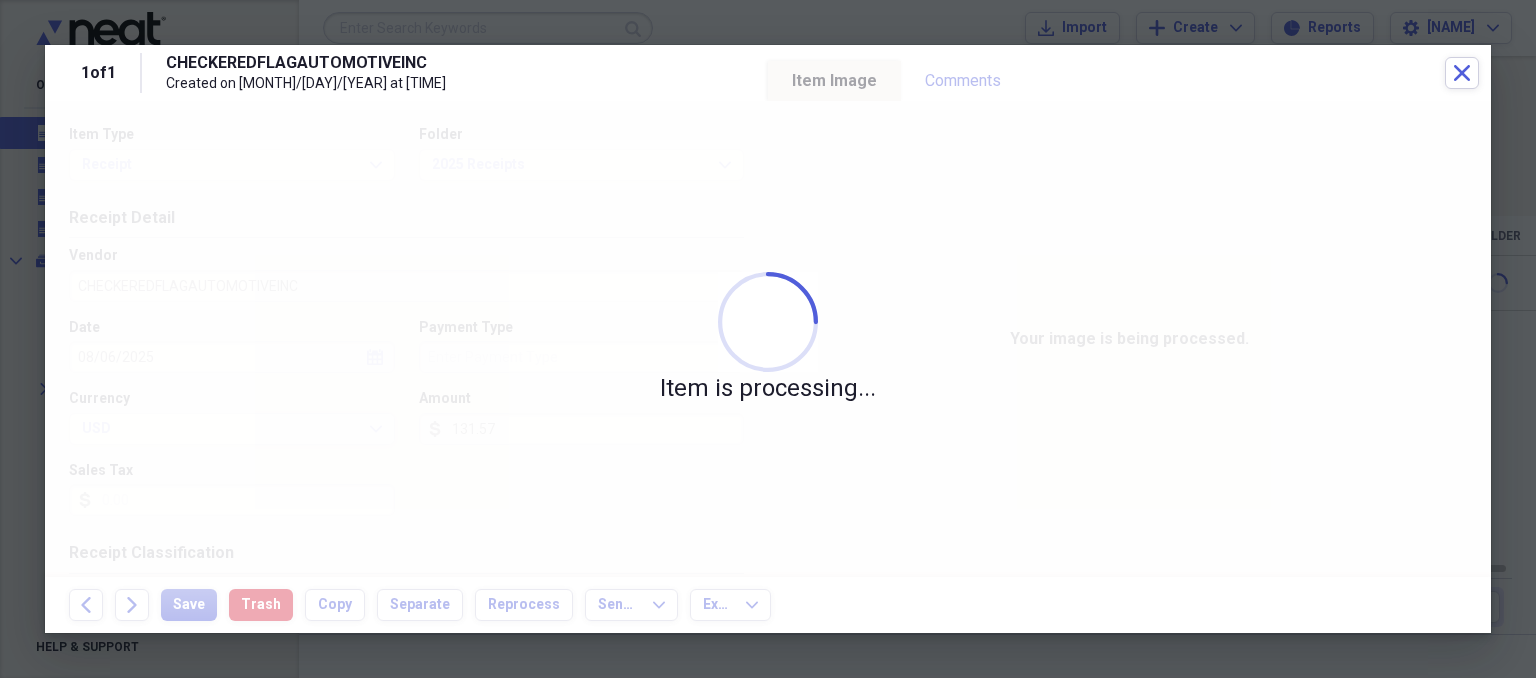 type on "Cash" 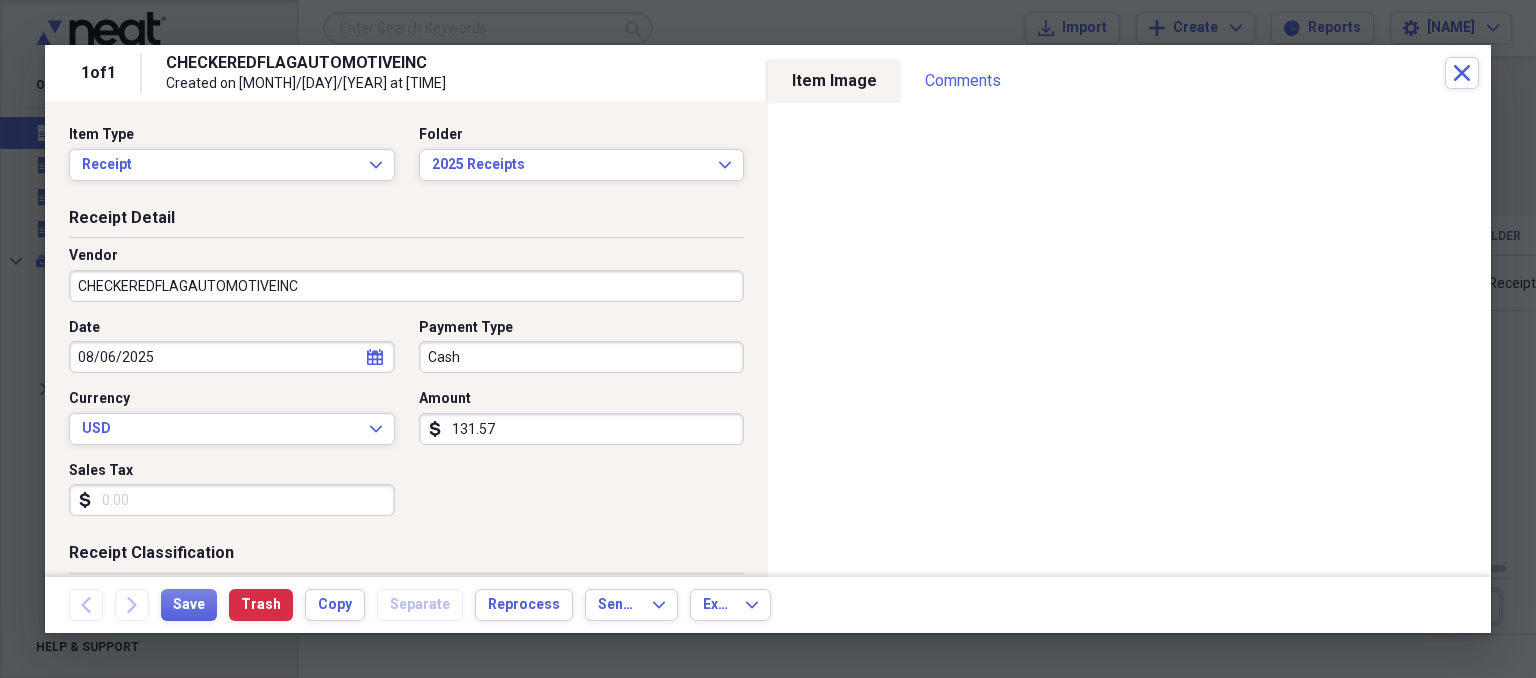 click on "CHECKEREDFLAGAUTOMOTIVEINC" at bounding box center (406, 286) 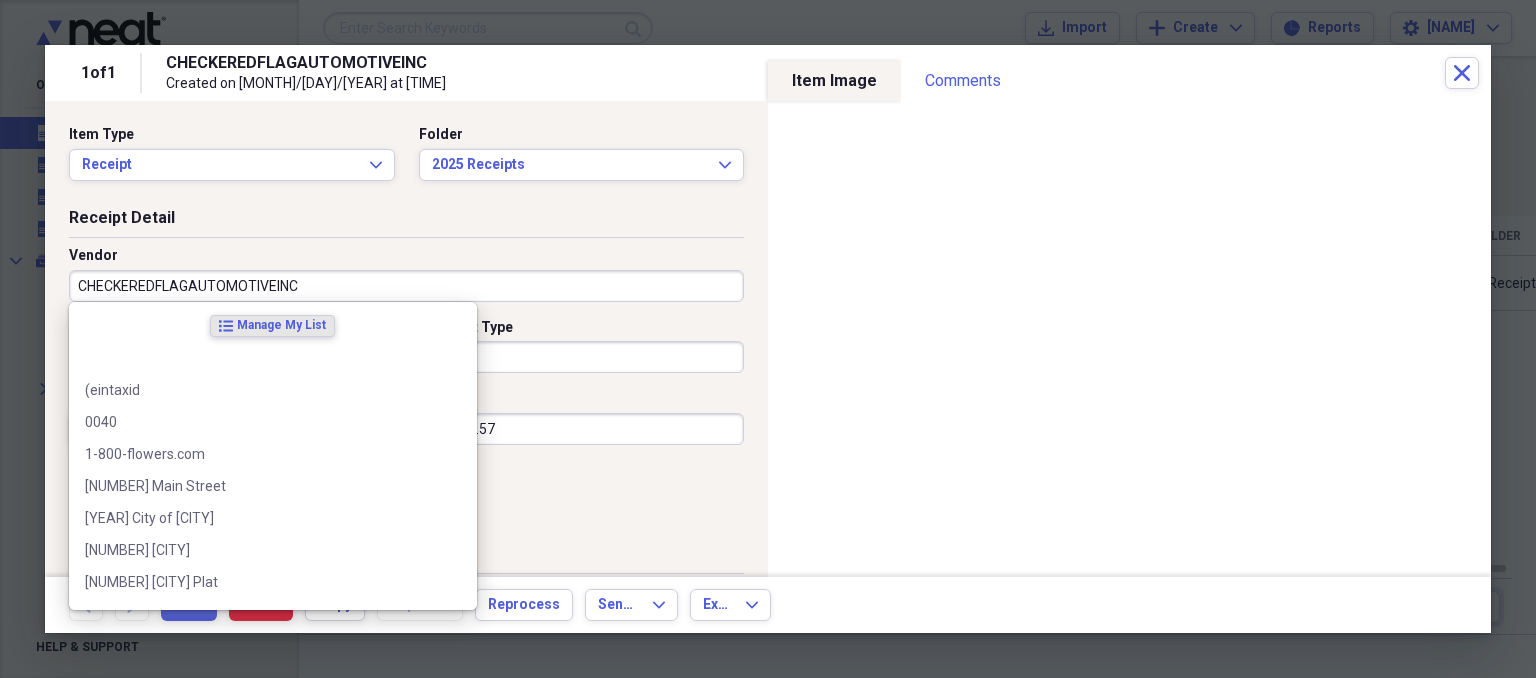 click on "CHECKEREDFLAGAUTOMOTIVEINC" at bounding box center [406, 286] 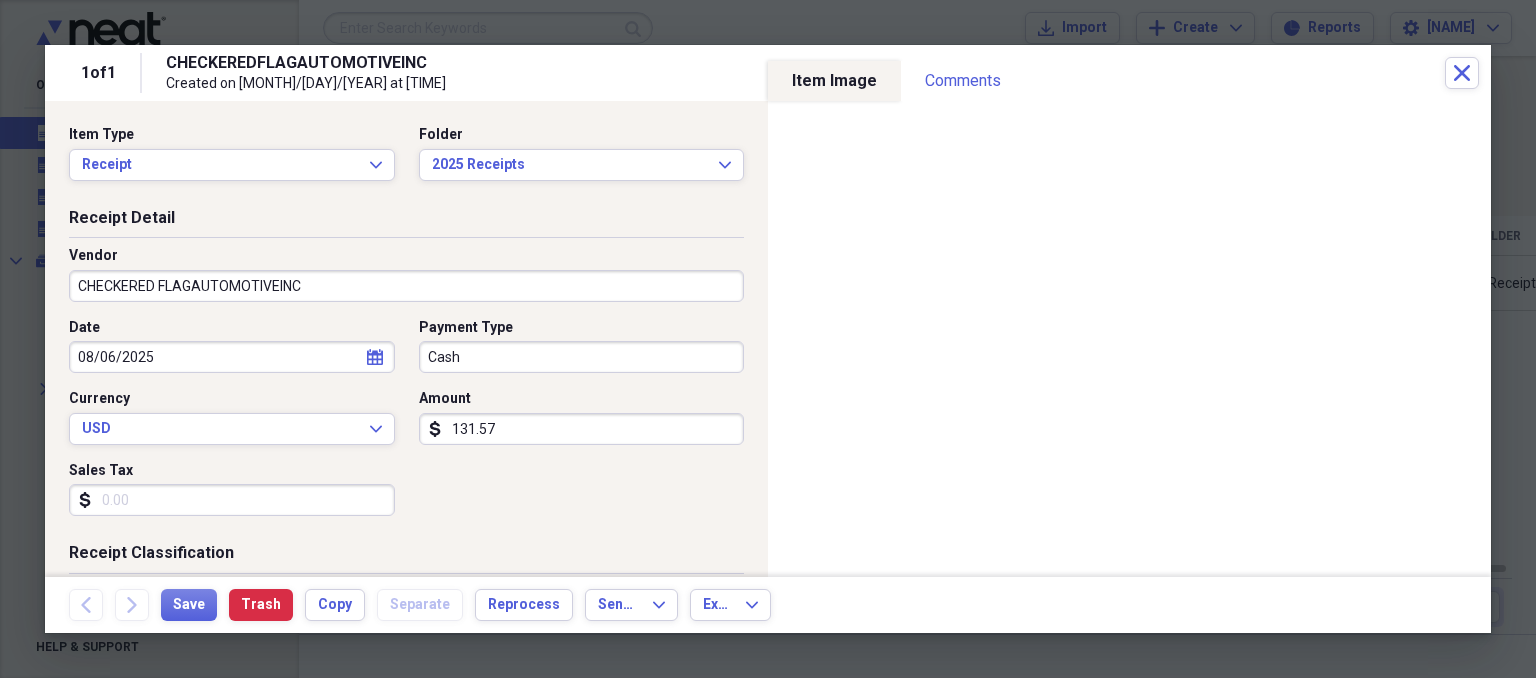 click on "CHECKERED FLAGAUTOMOTIVEINC" at bounding box center [406, 286] 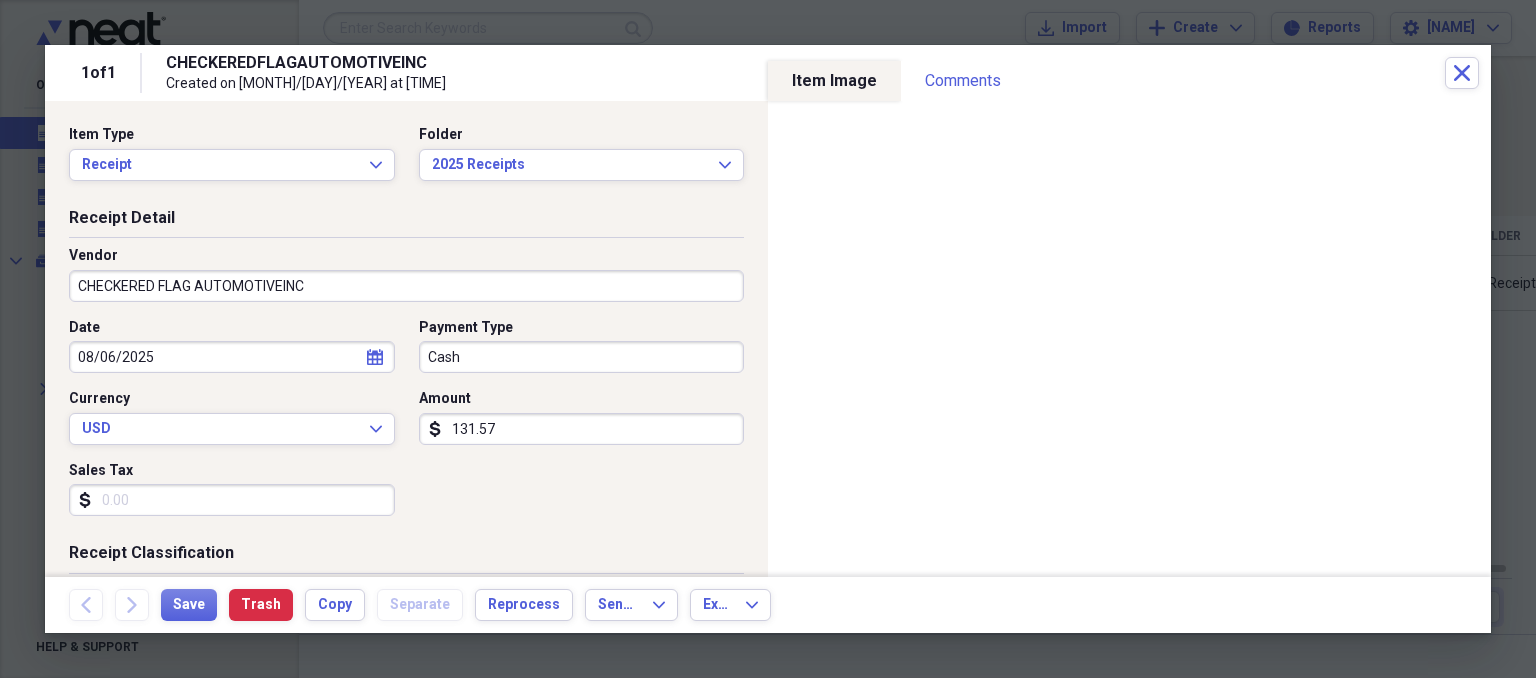 click on "CHECKERED FLAG AUTOMOTIVEINC" at bounding box center [406, 286] 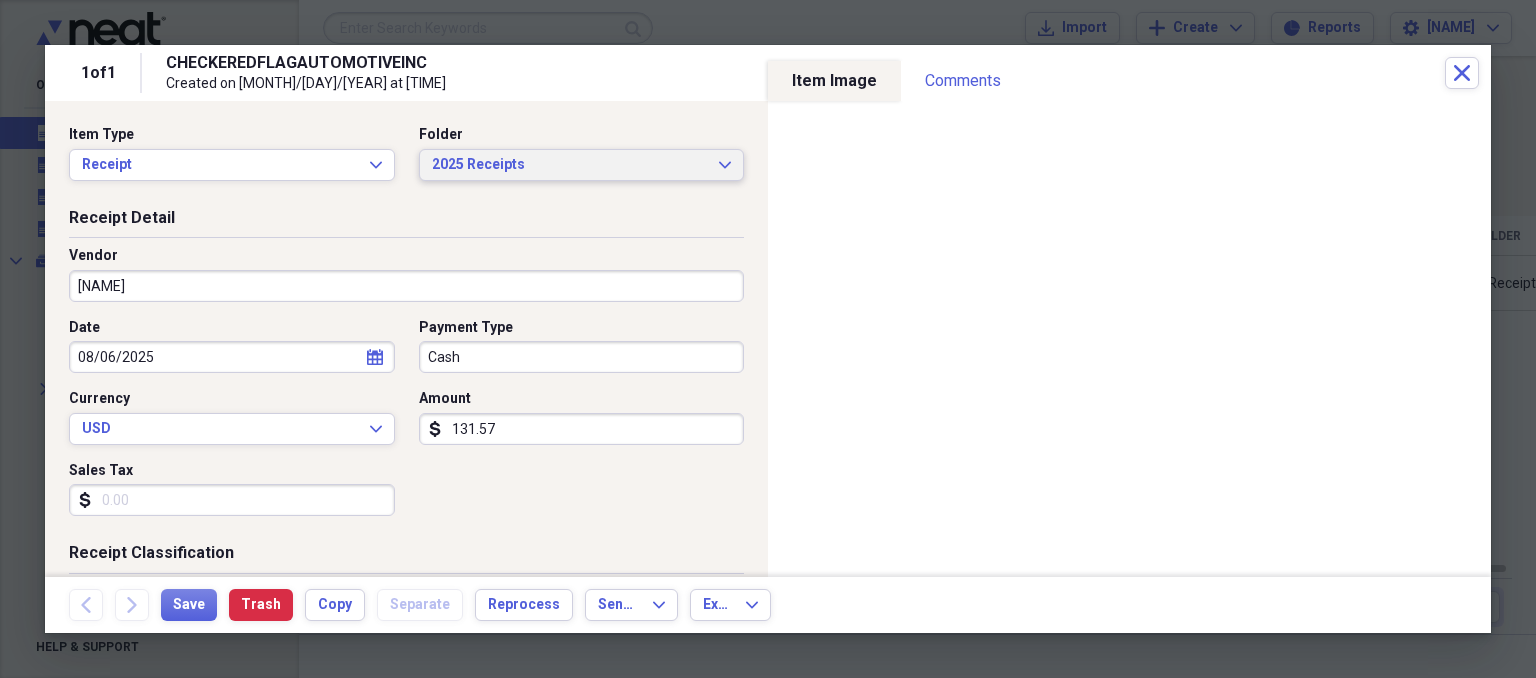 type on "[NAME]" 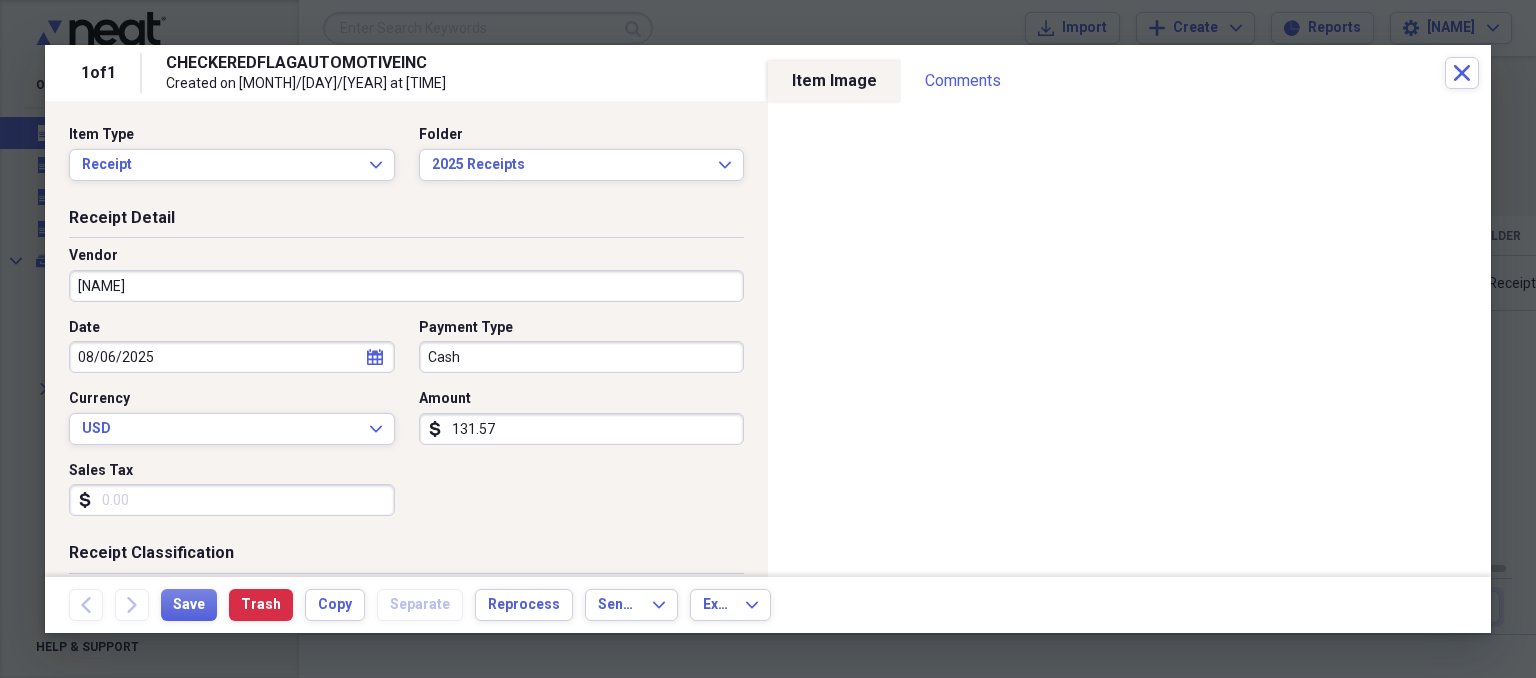 click on "Sales Tax" at bounding box center [232, 500] 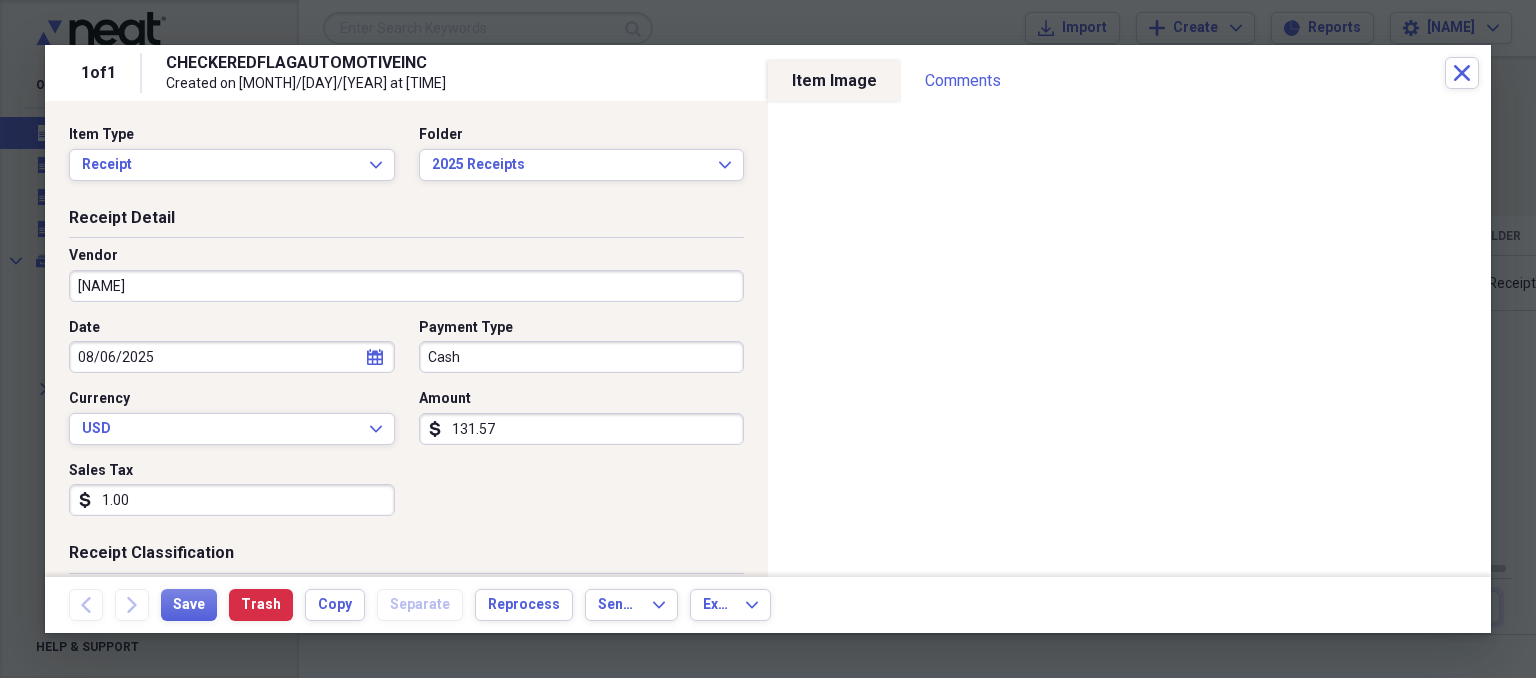 type on "10.03" 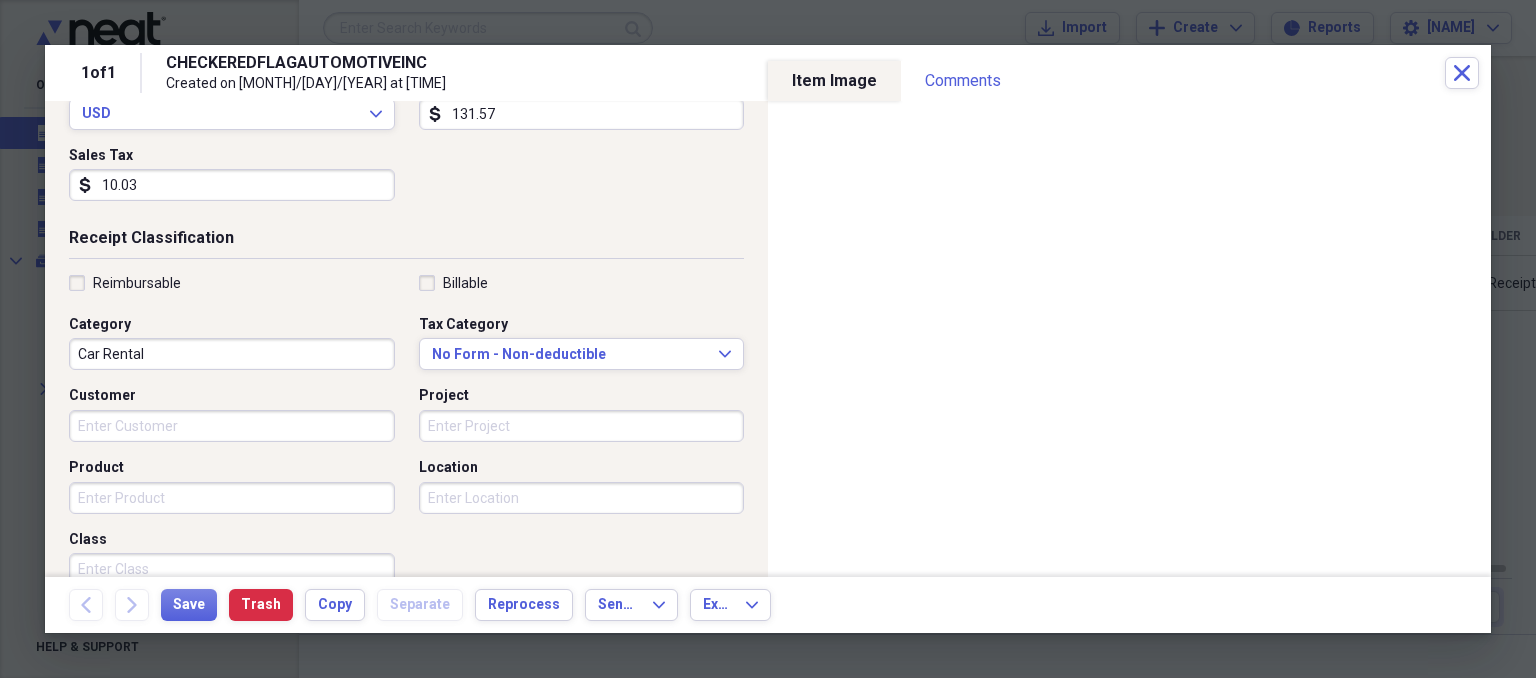 scroll, scrollTop: 318, scrollLeft: 0, axis: vertical 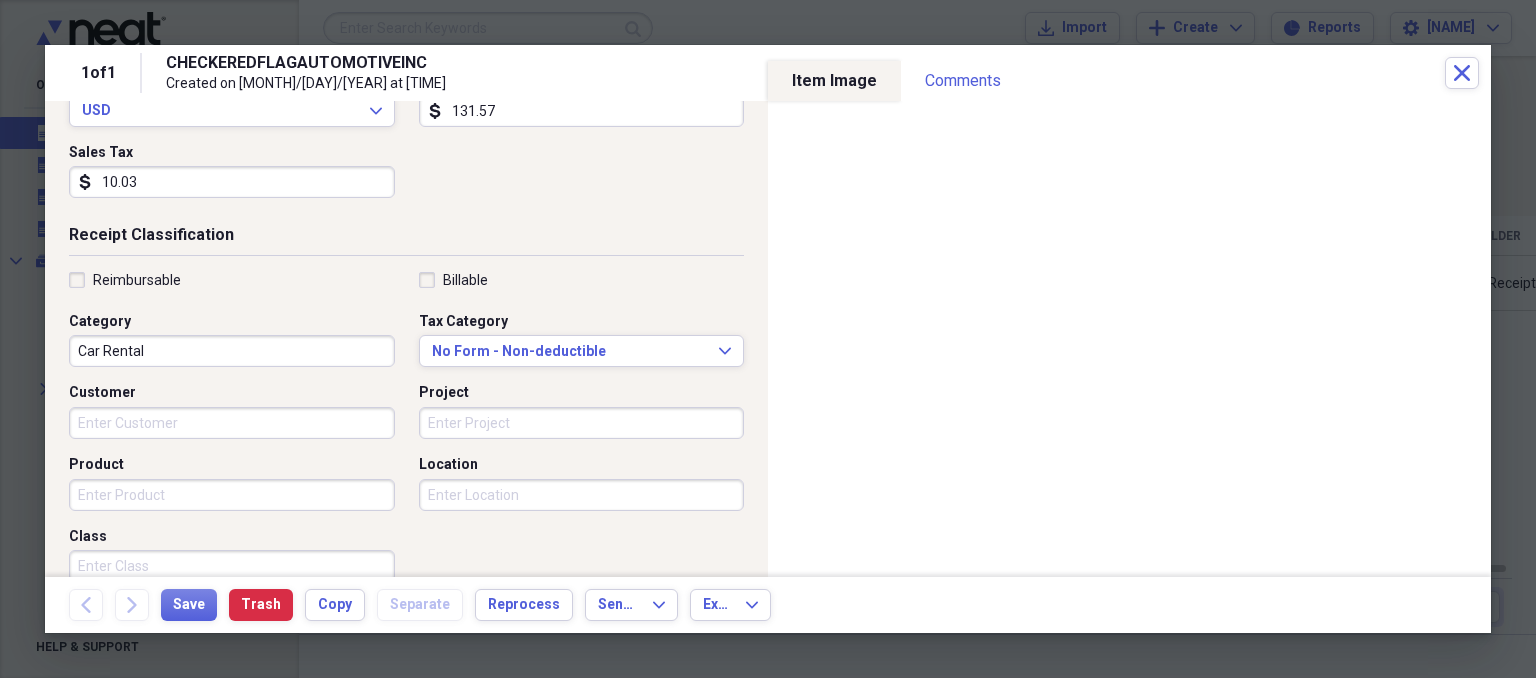 click on "Car Rental" at bounding box center (232, 351) 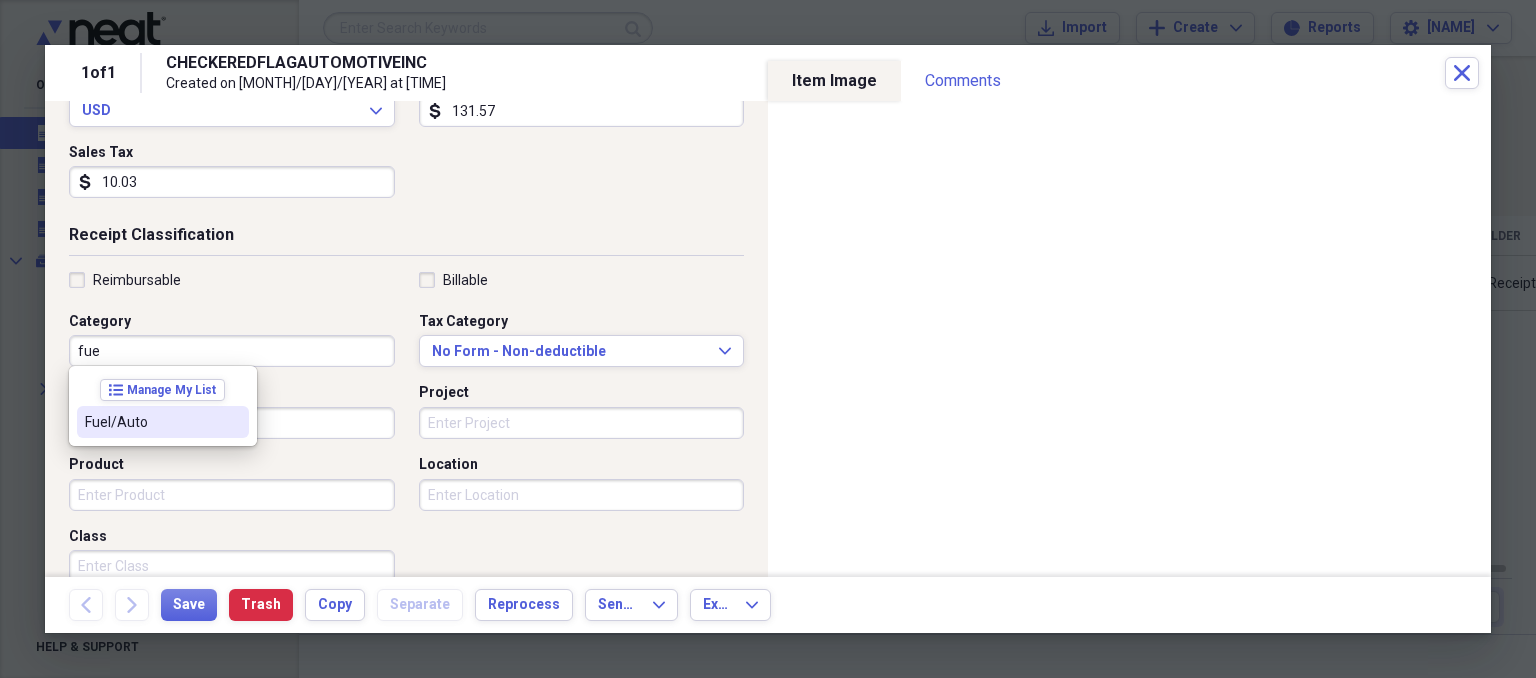 click on "Fuel/Auto" at bounding box center [163, 422] 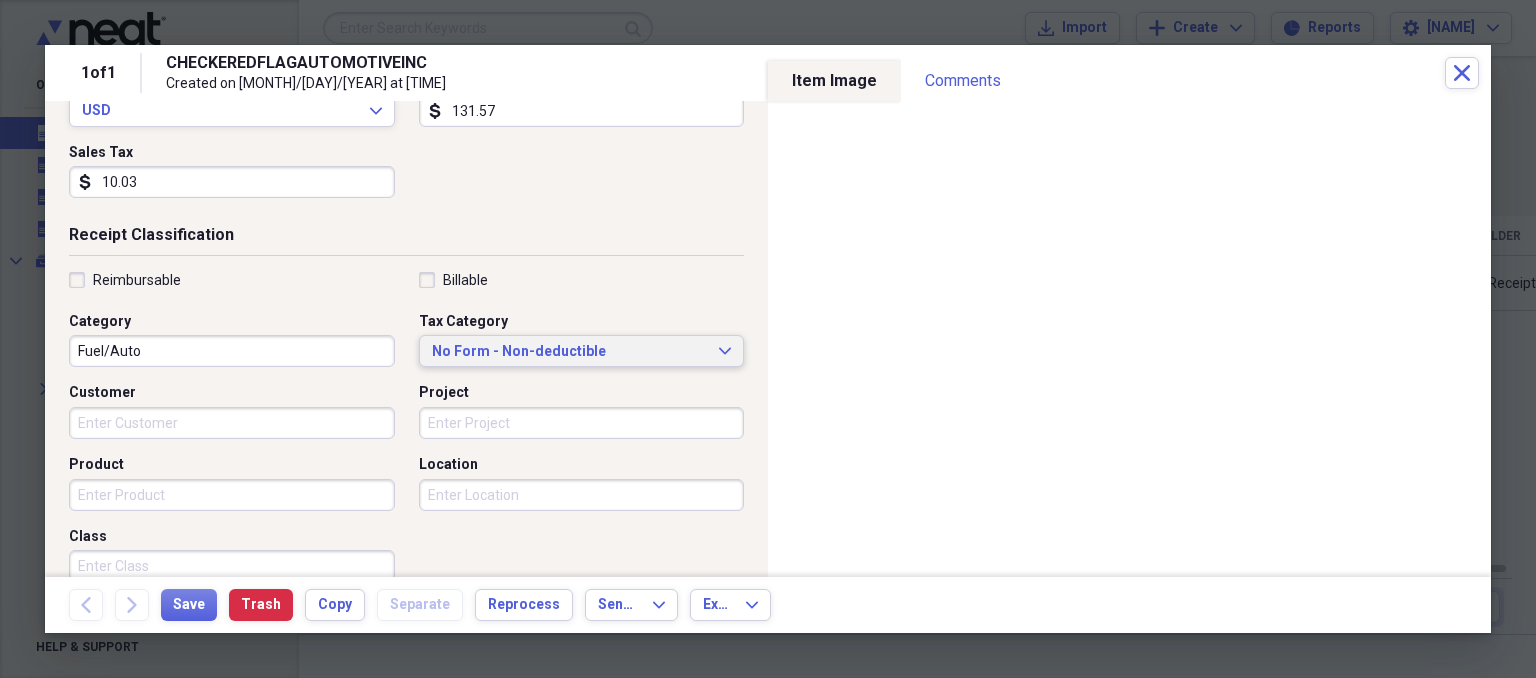 click on "No Form - Non-deductible" at bounding box center [570, 352] 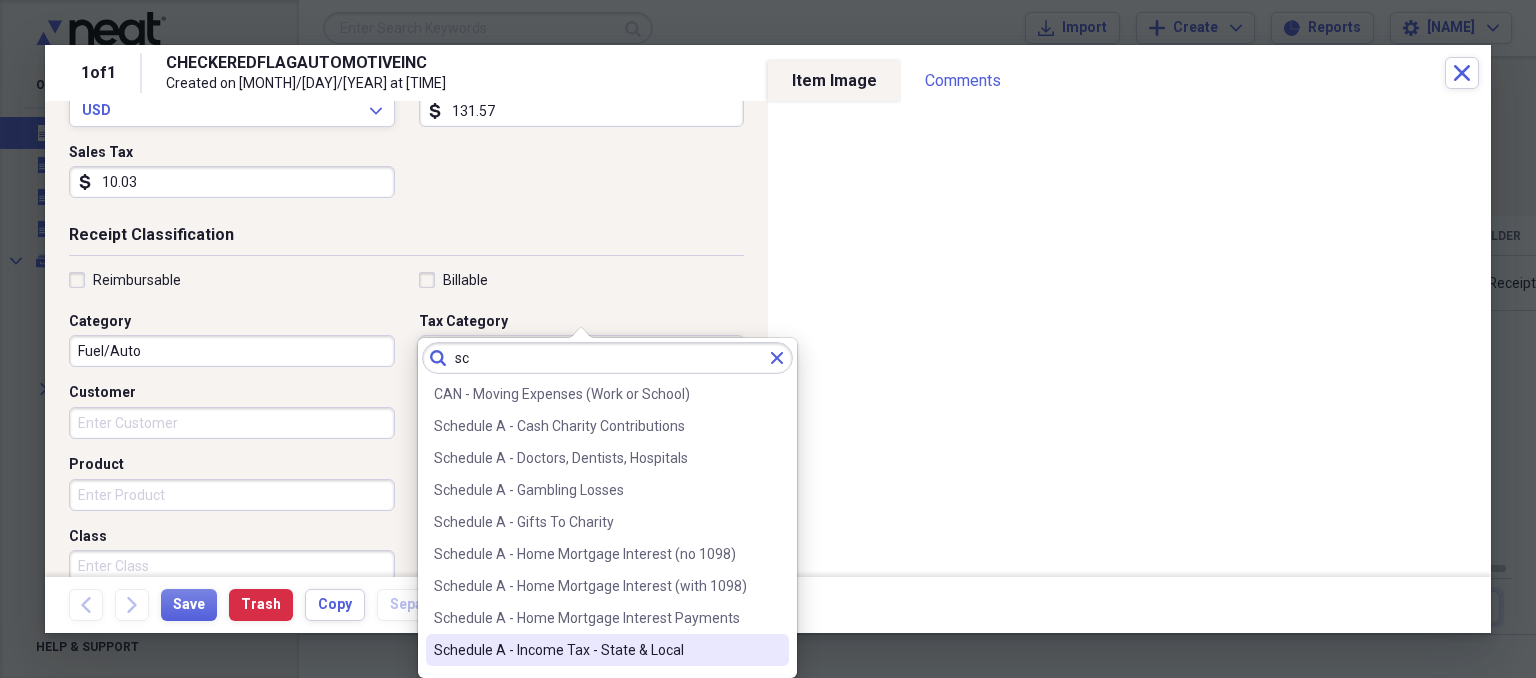 type on "sc" 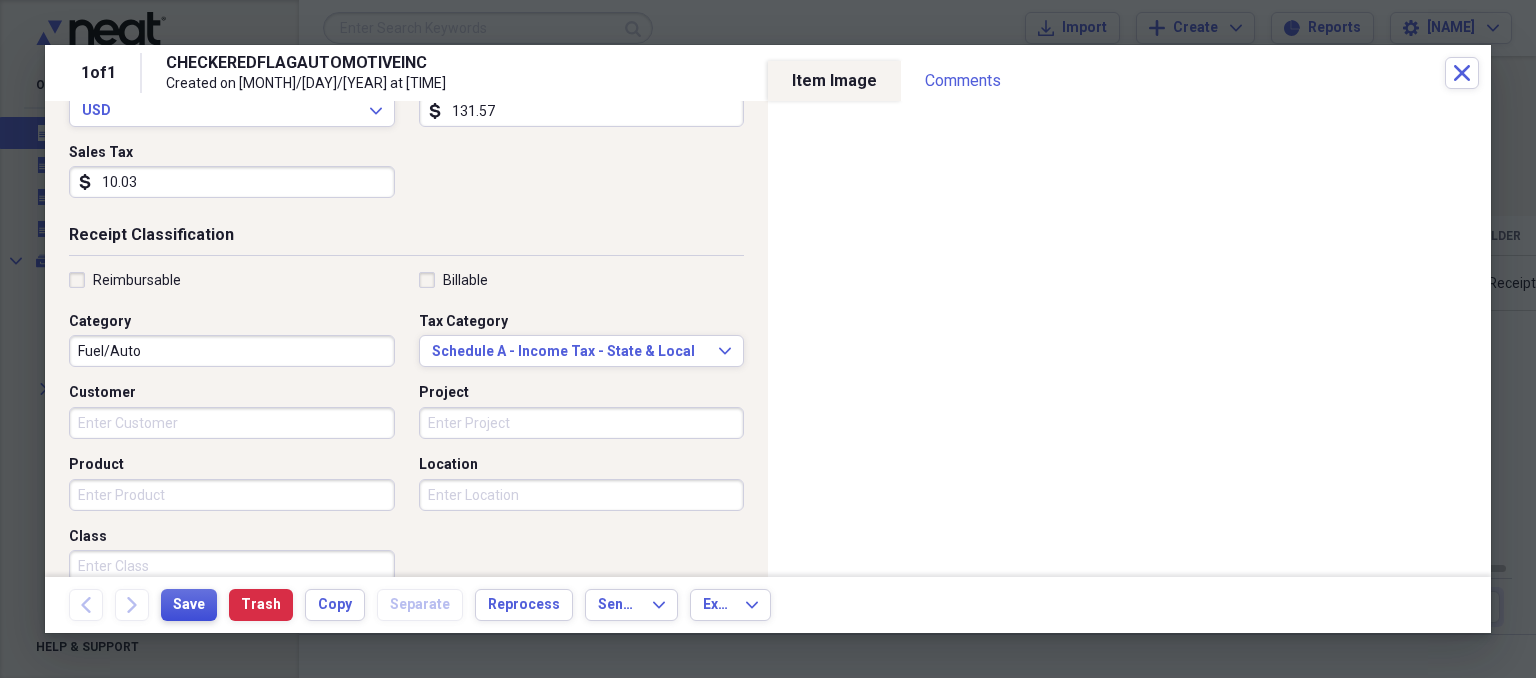 click on "Save" at bounding box center [189, 605] 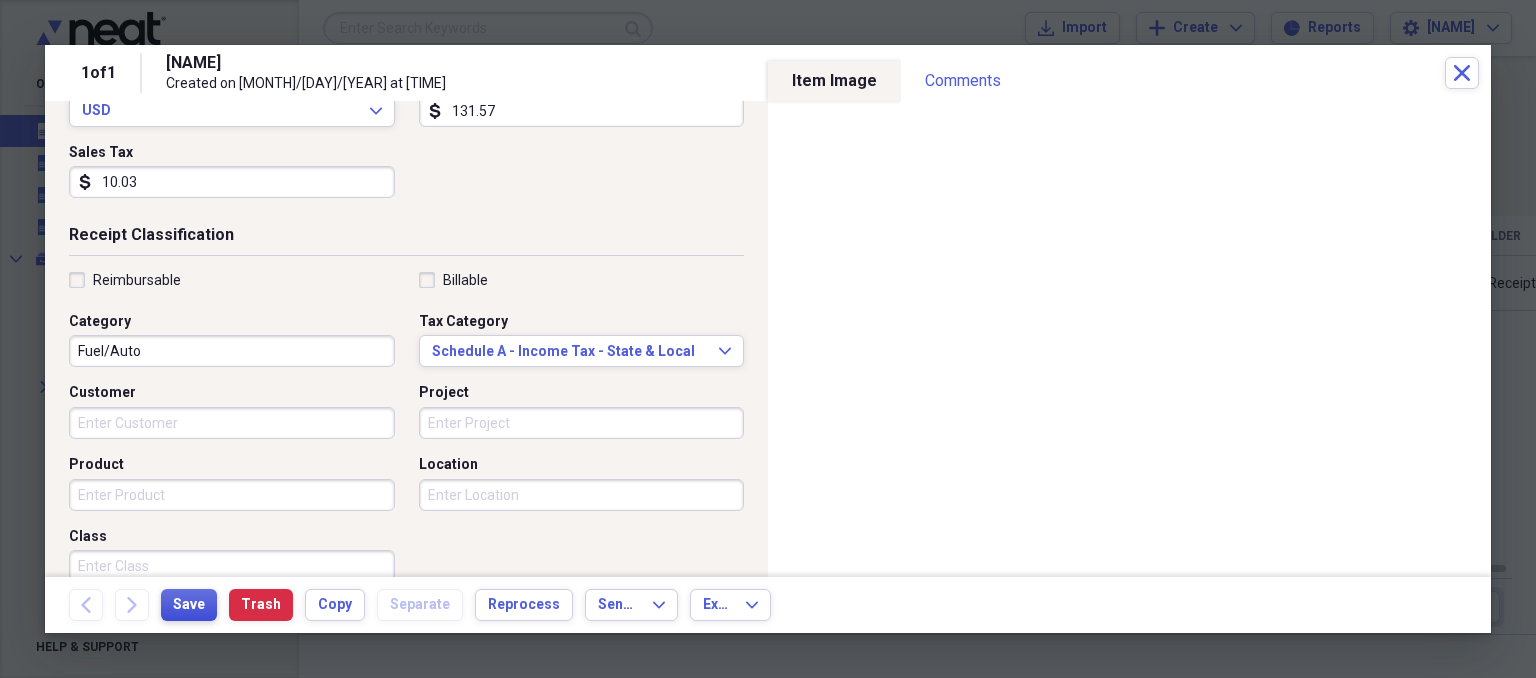 click on "Save" at bounding box center [189, 605] 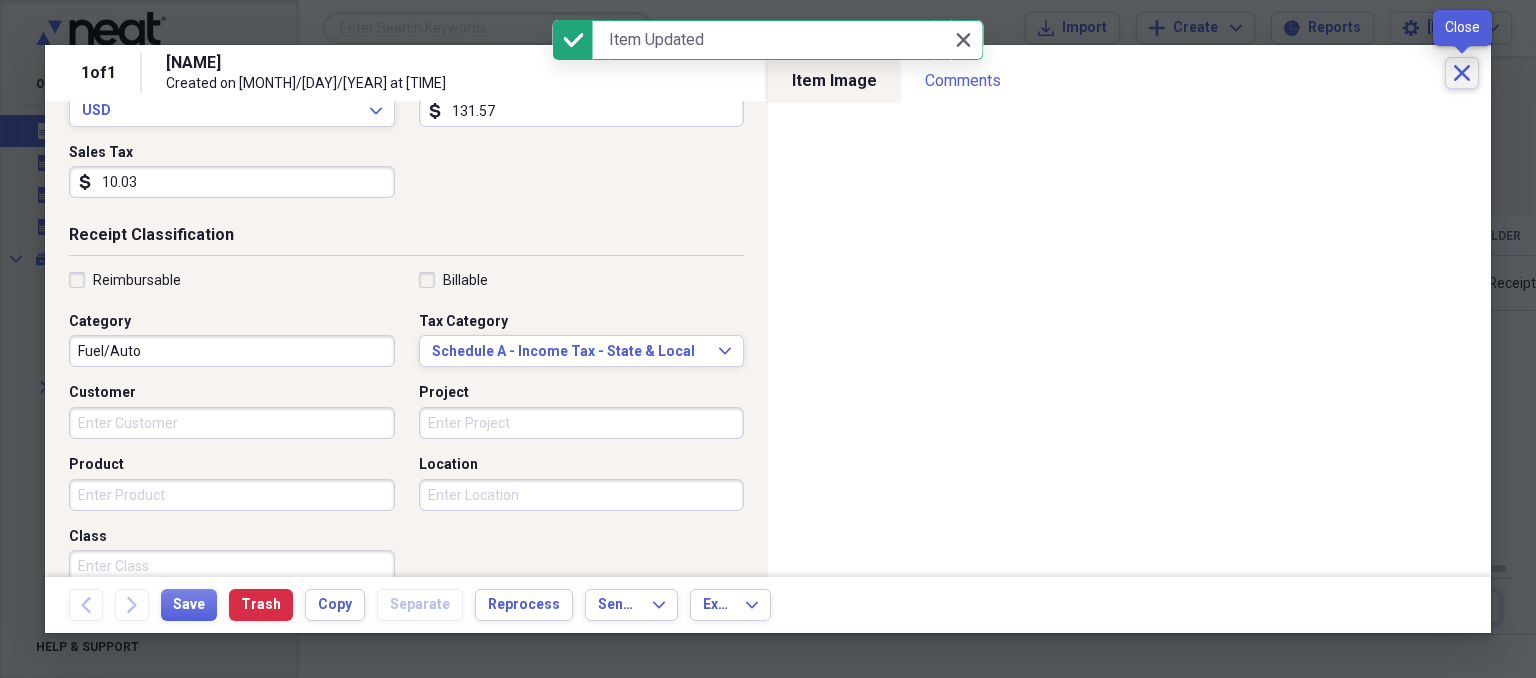 click on "Close" 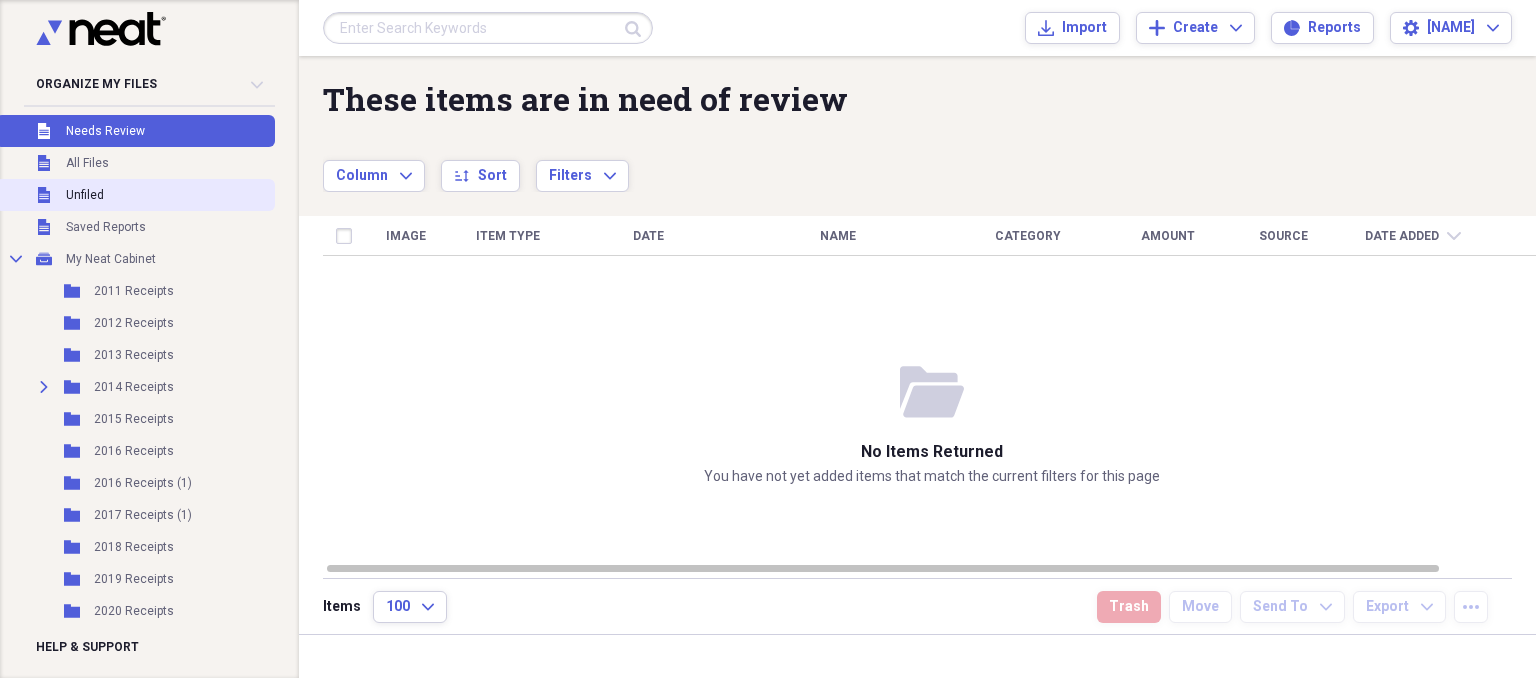 click on "Unfiled Unfiled" at bounding box center (135, 195) 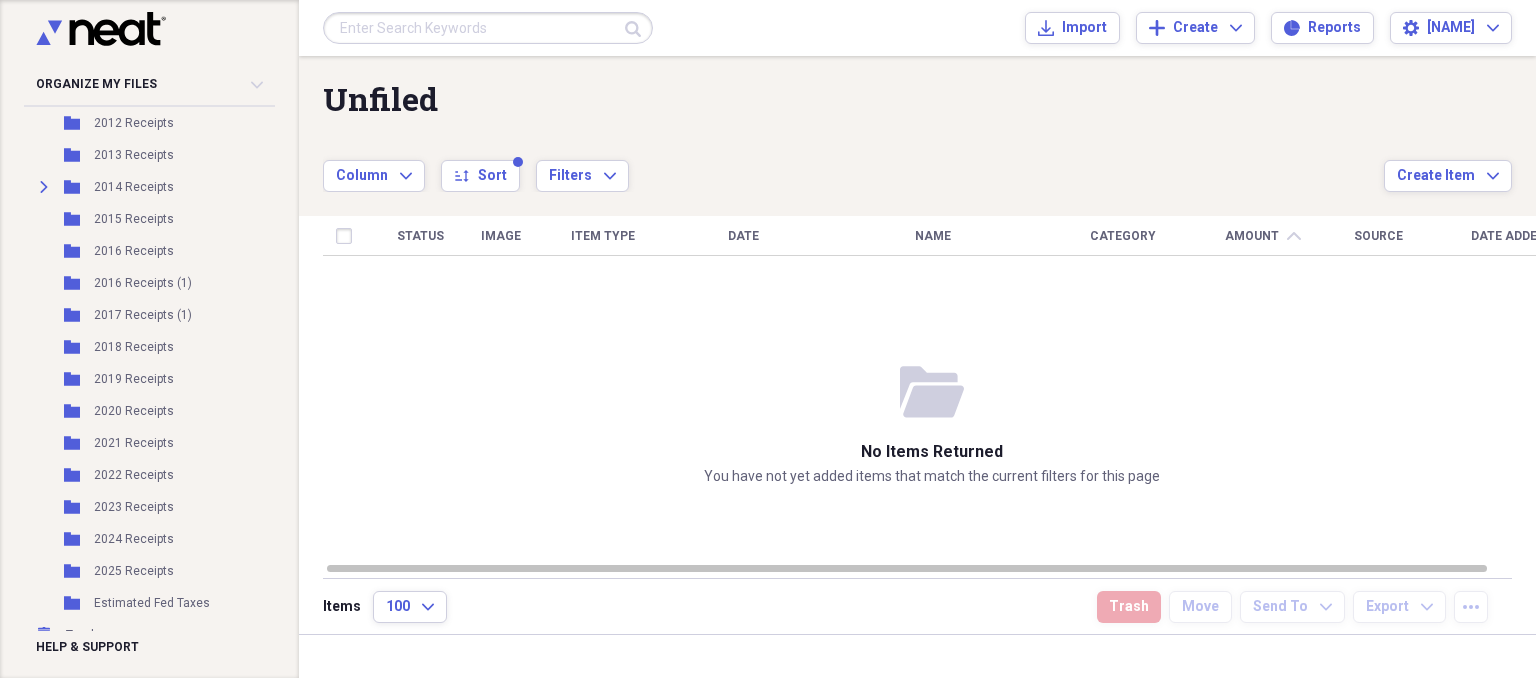 scroll, scrollTop: 219, scrollLeft: 0, axis: vertical 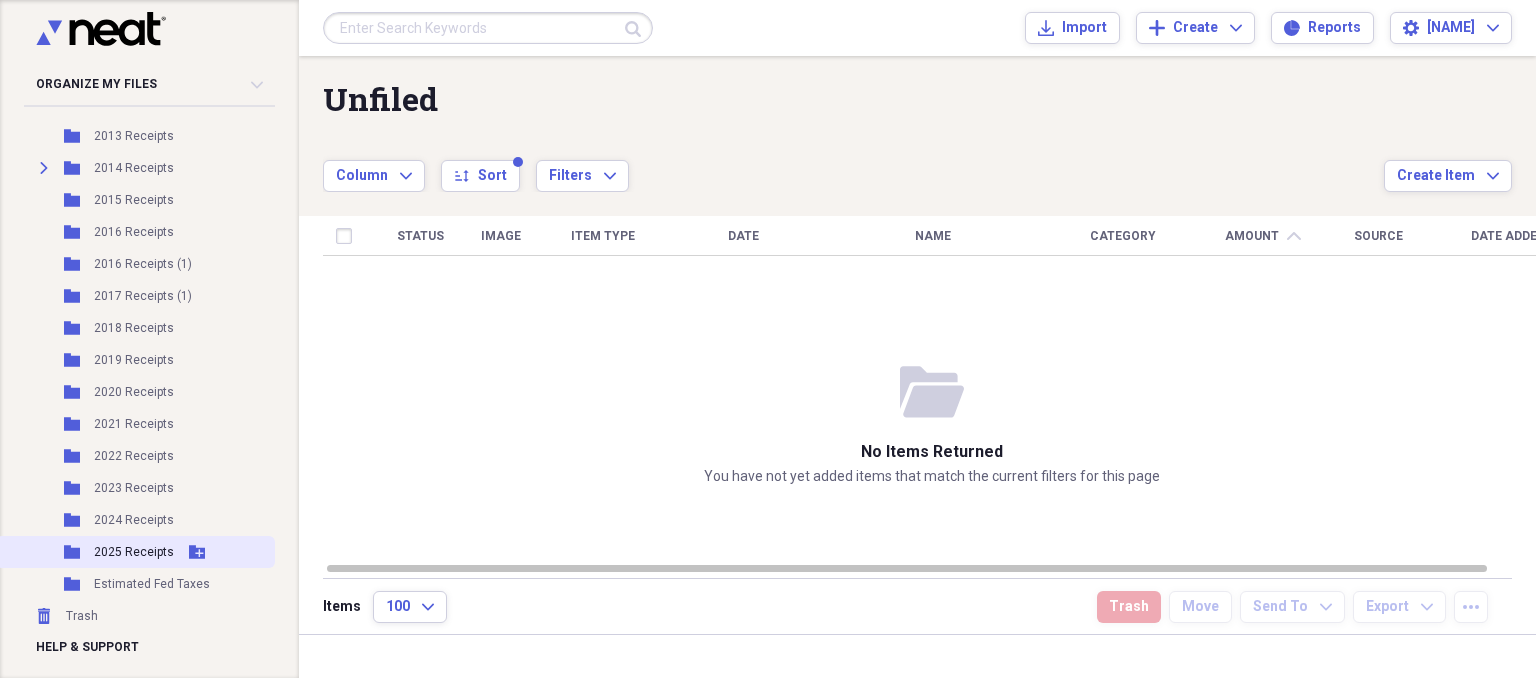 click on "2025 Receipts" at bounding box center (134, 552) 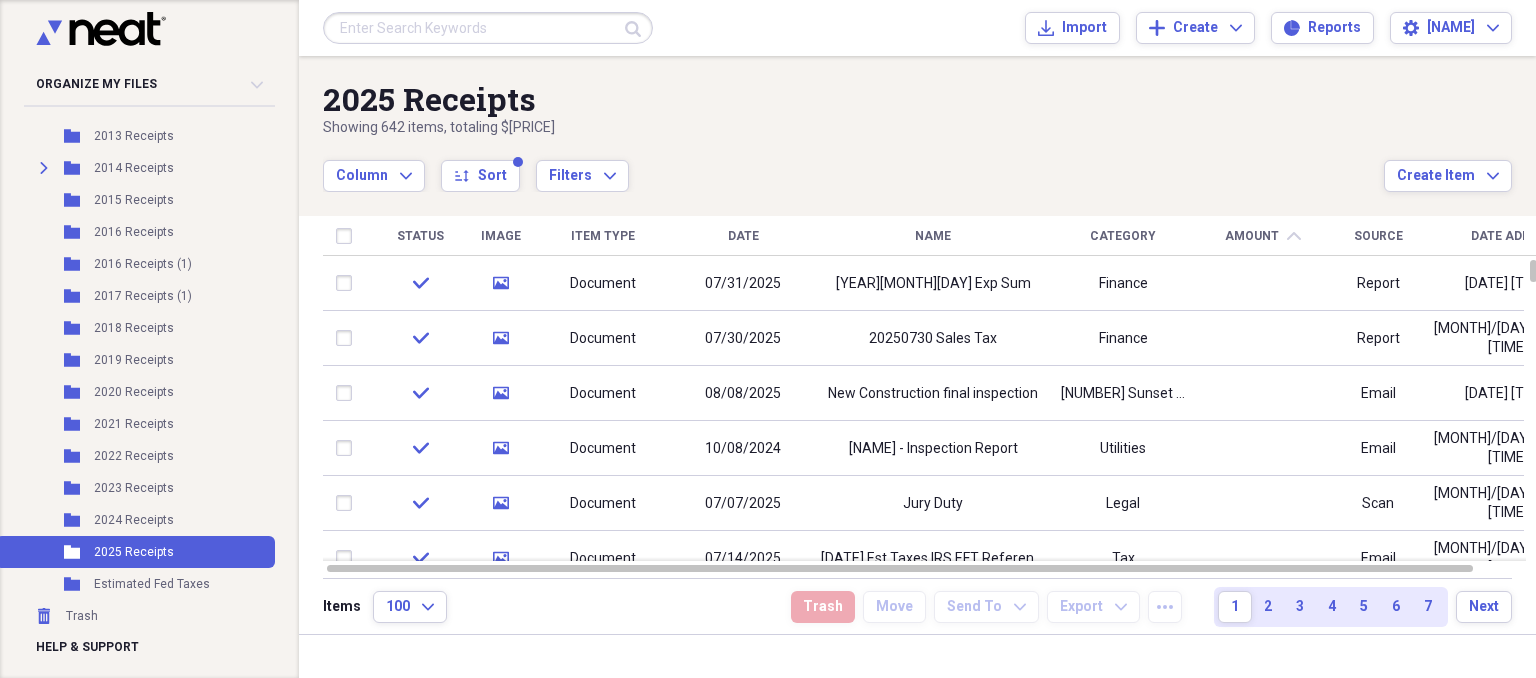 click on "Date" at bounding box center [743, 236] 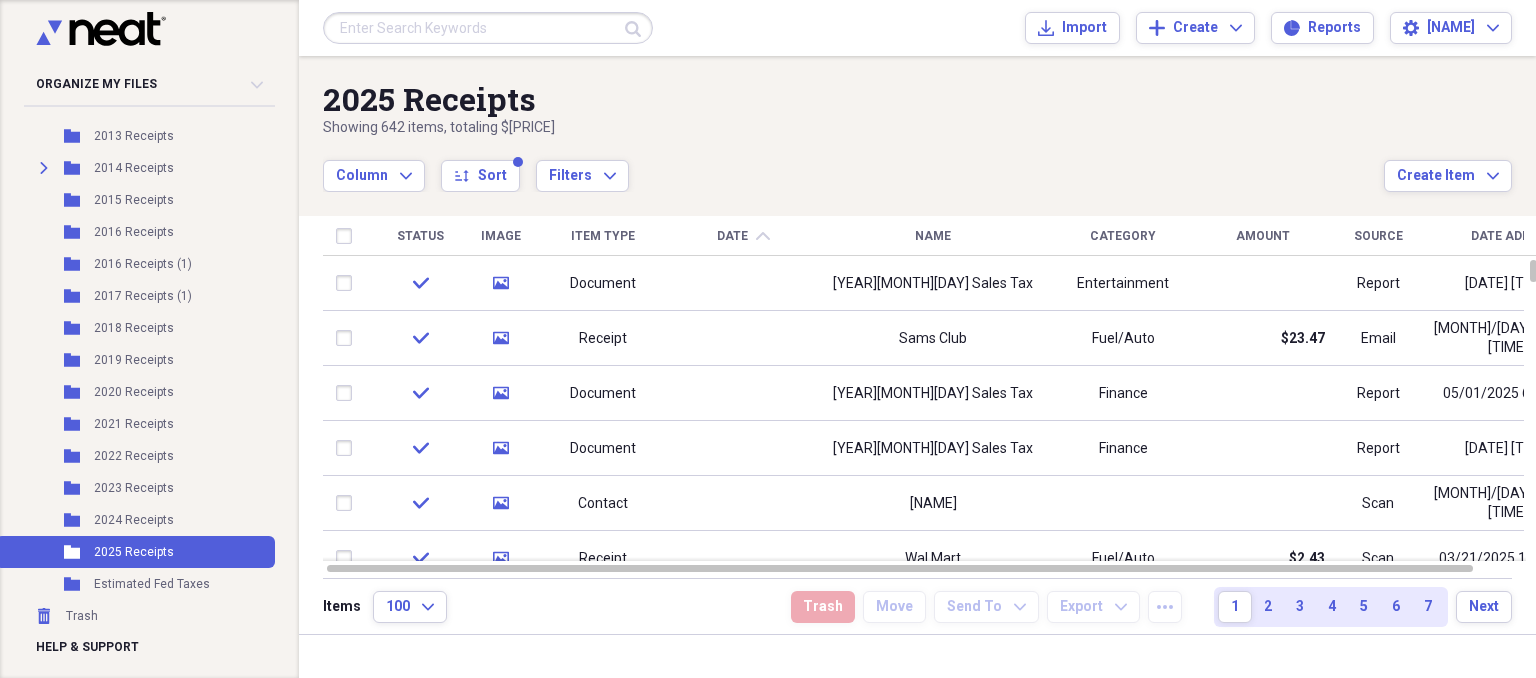 click on "Date" at bounding box center [732, 236] 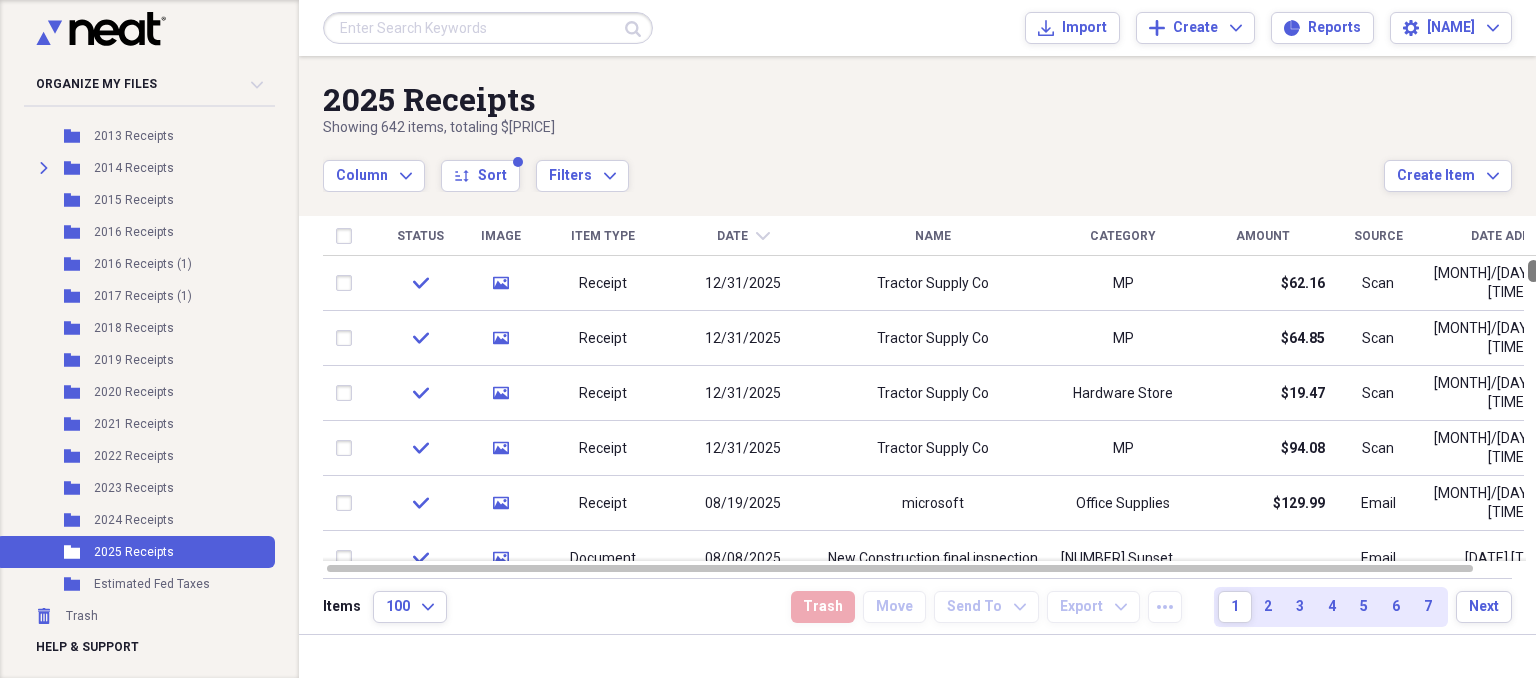 drag, startPoint x: 1528, startPoint y: 259, endPoint x: 1519, endPoint y: 189, distance: 70.5762 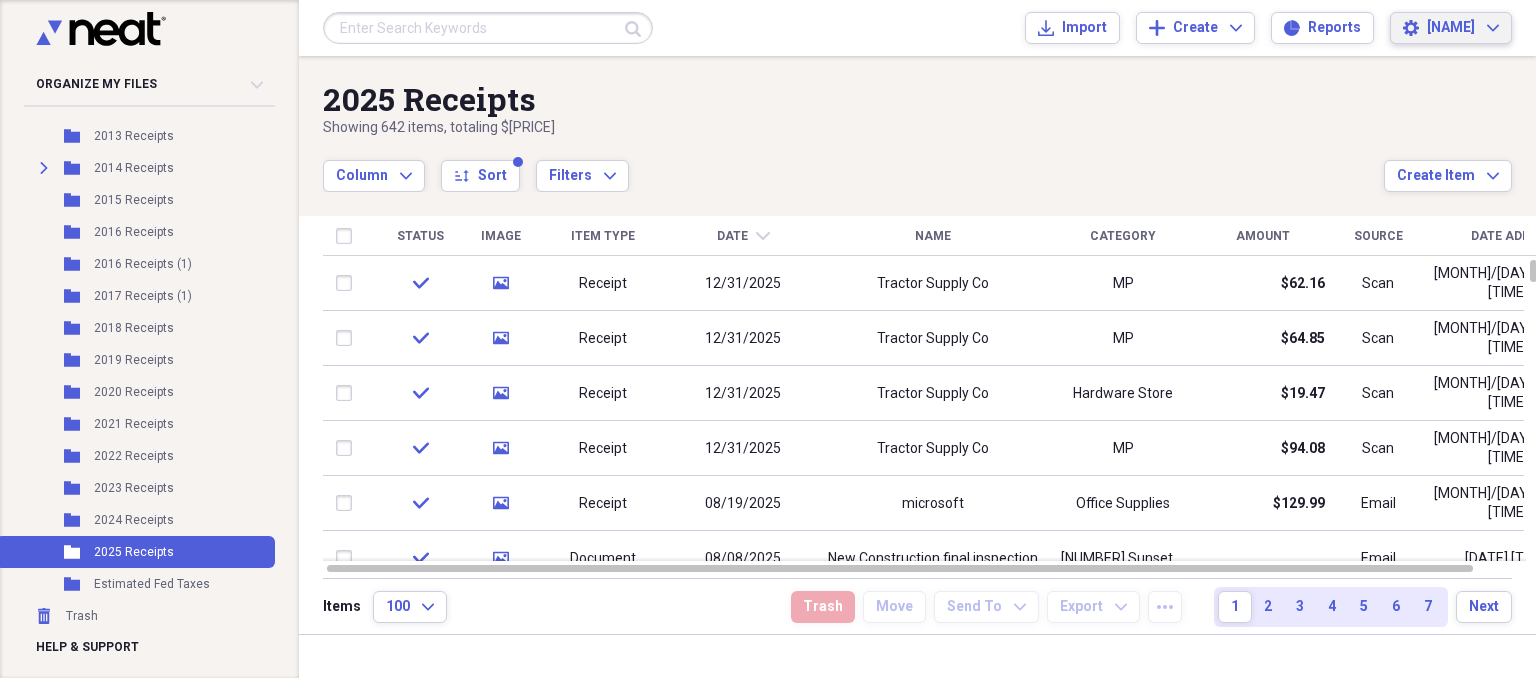 click on "Expand" 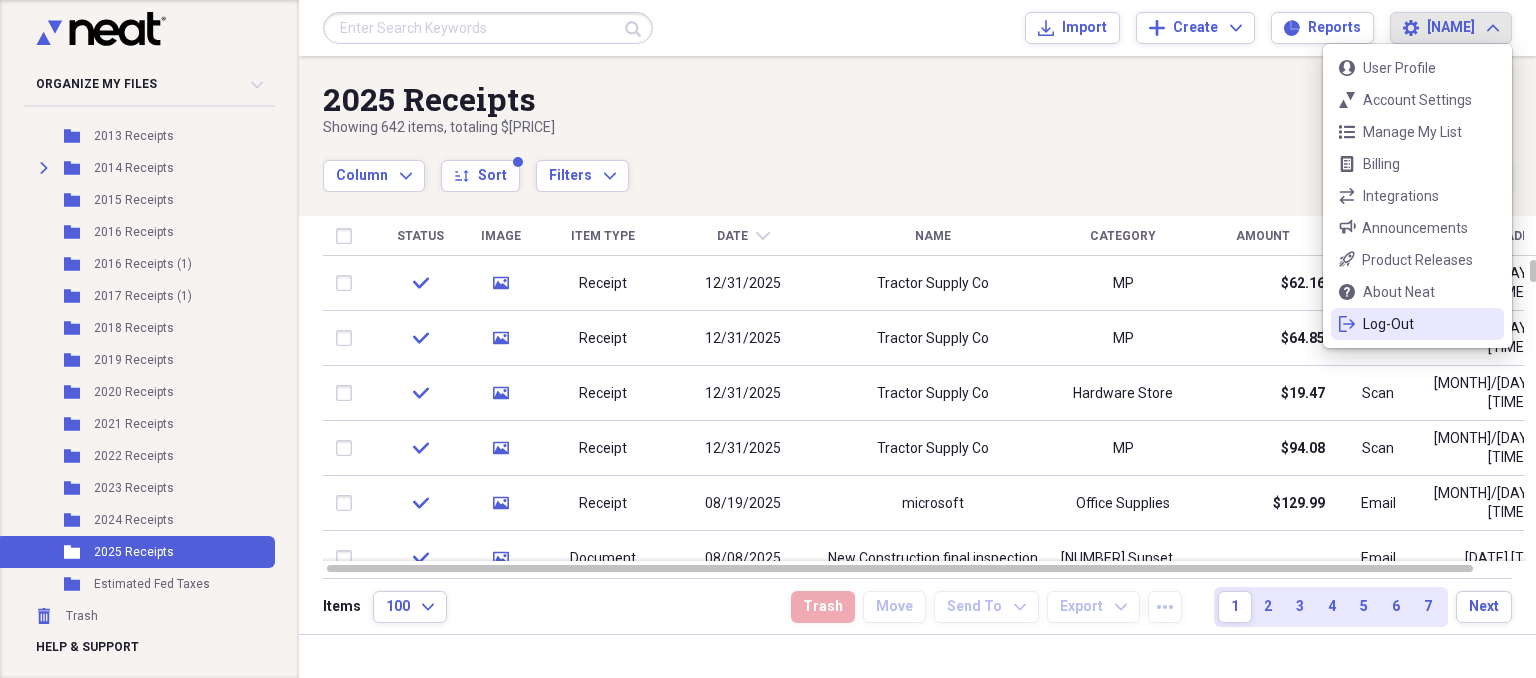 click on "Log-Out" at bounding box center (1417, 324) 